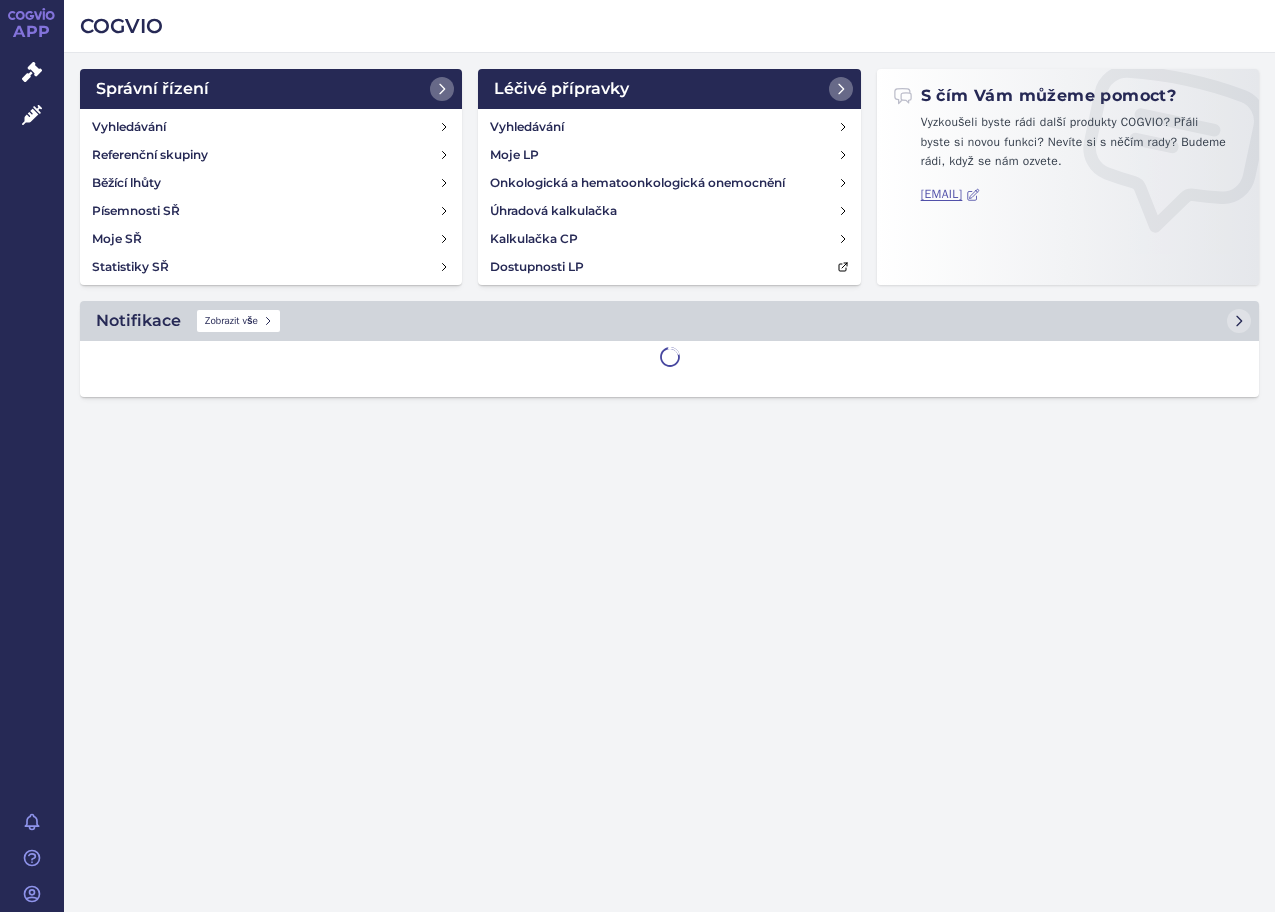 scroll, scrollTop: 0, scrollLeft: 0, axis: both 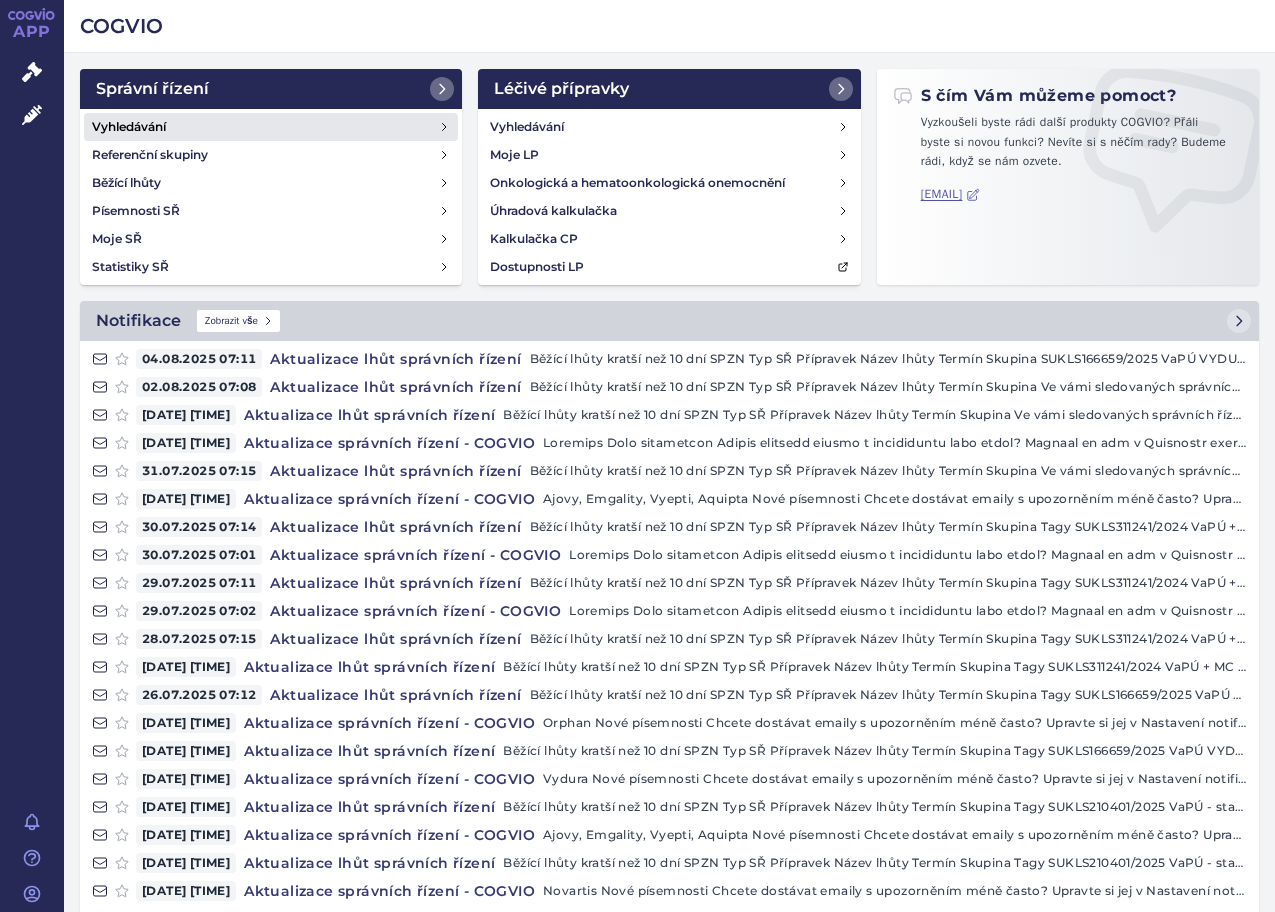 click on "Vyhledávání" at bounding box center (271, 127) 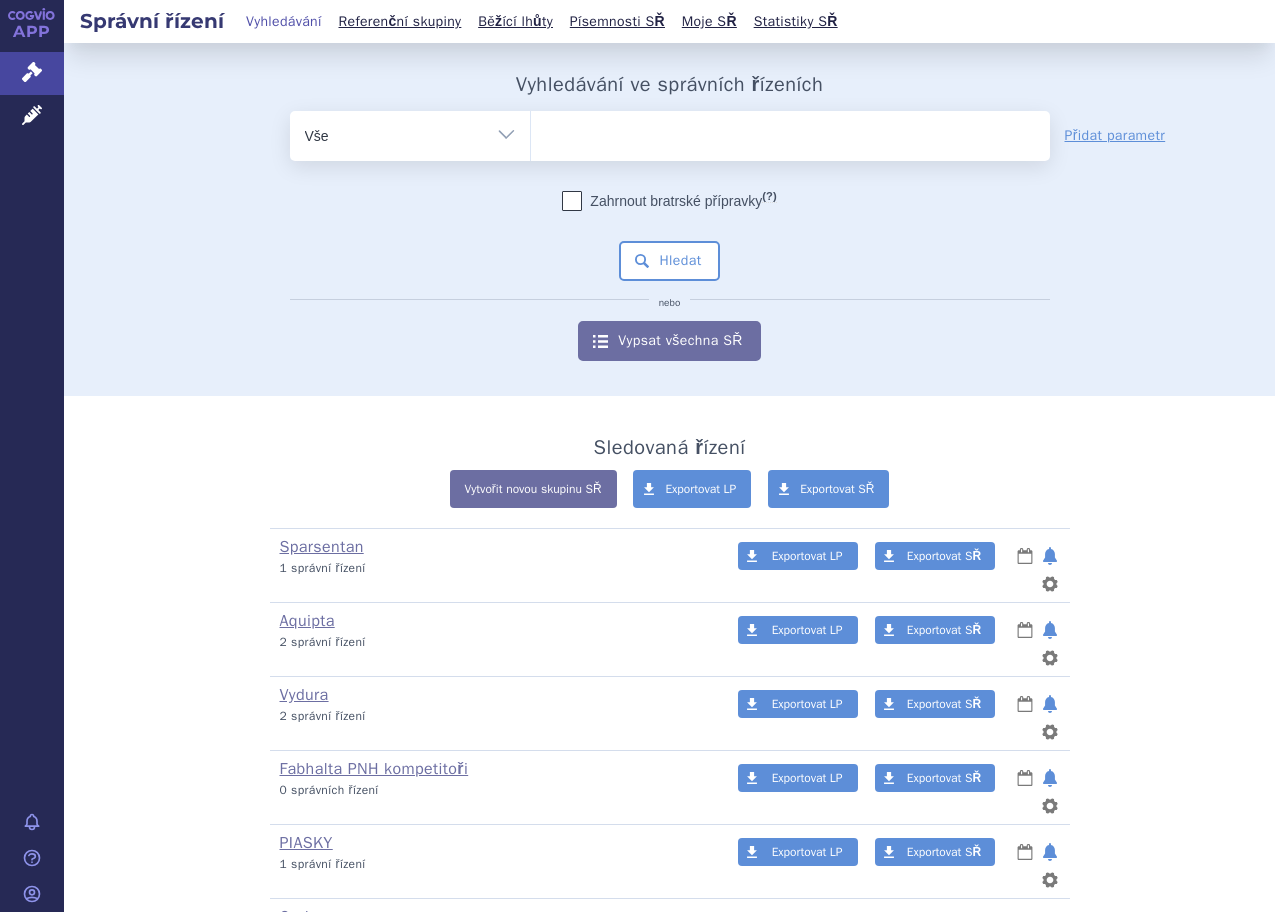 scroll, scrollTop: 0, scrollLeft: 0, axis: both 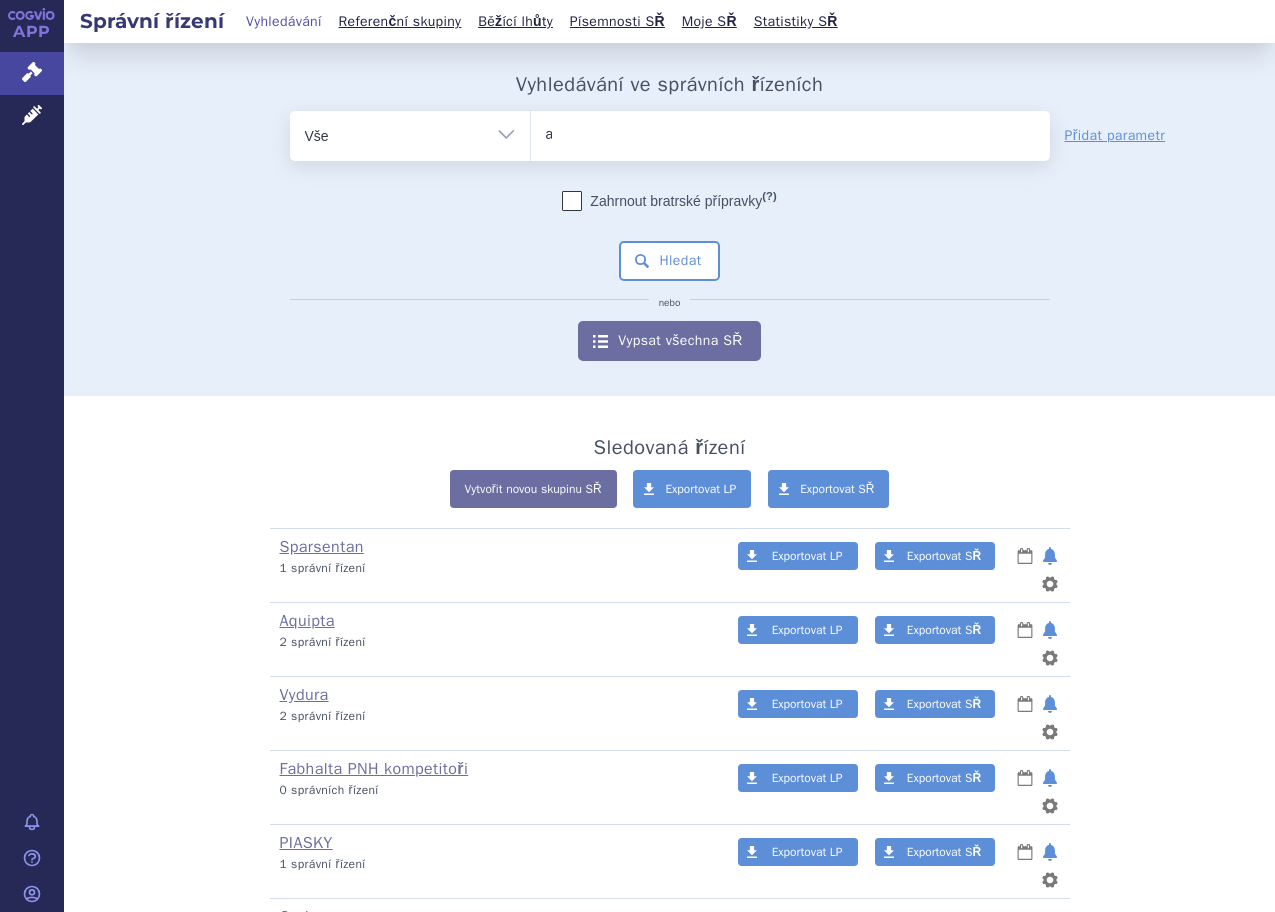 type on "ai" 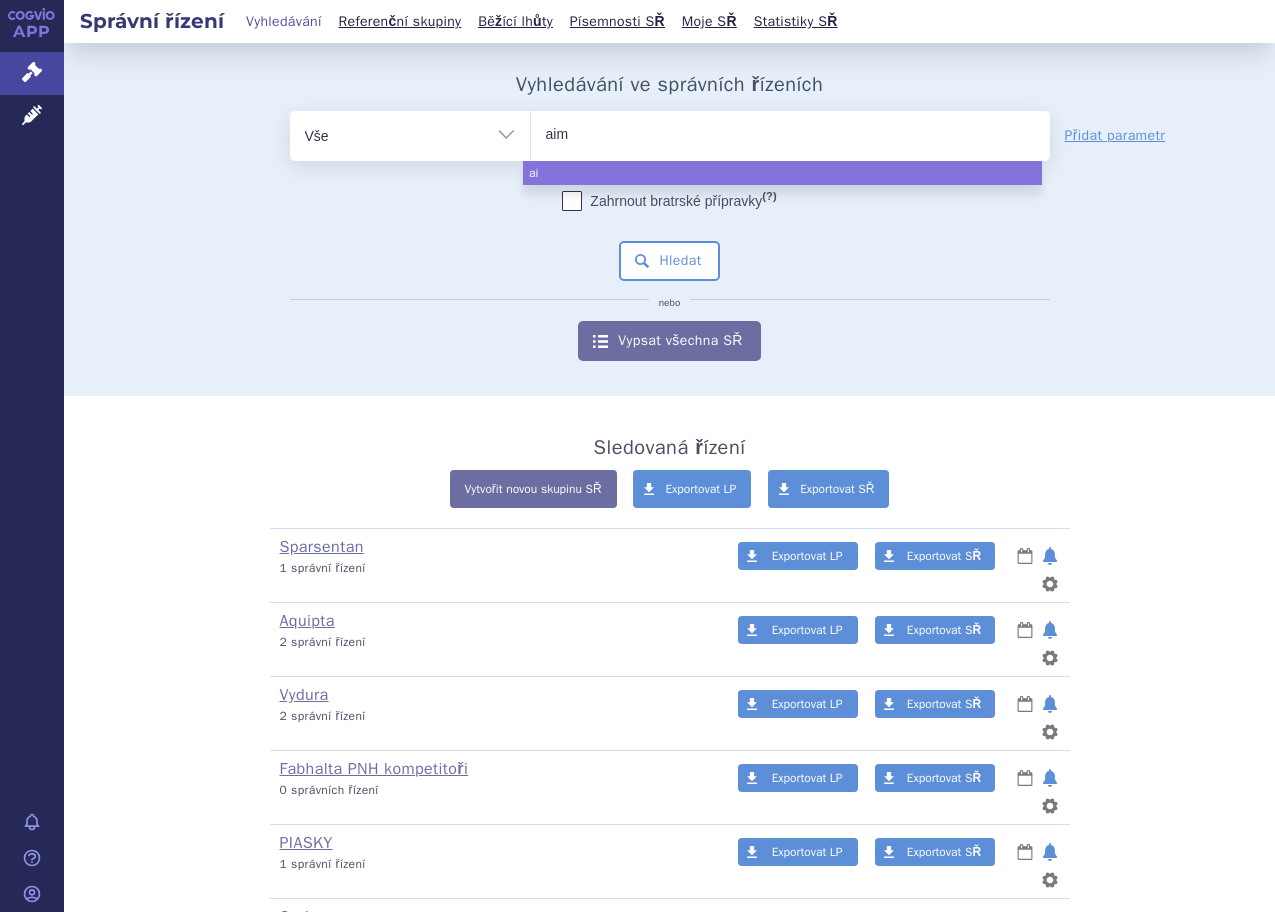 type on "aimo" 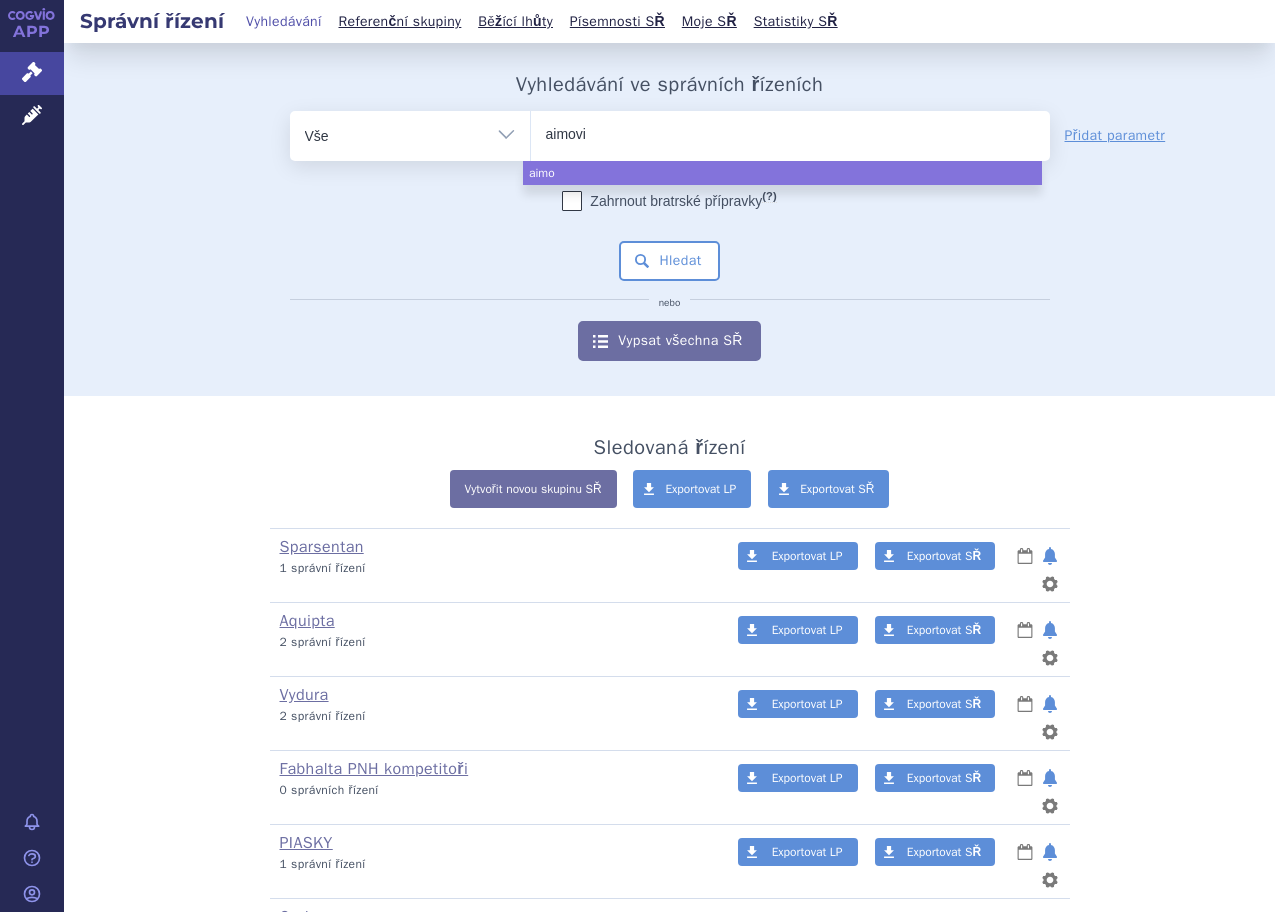 type on "aimovig" 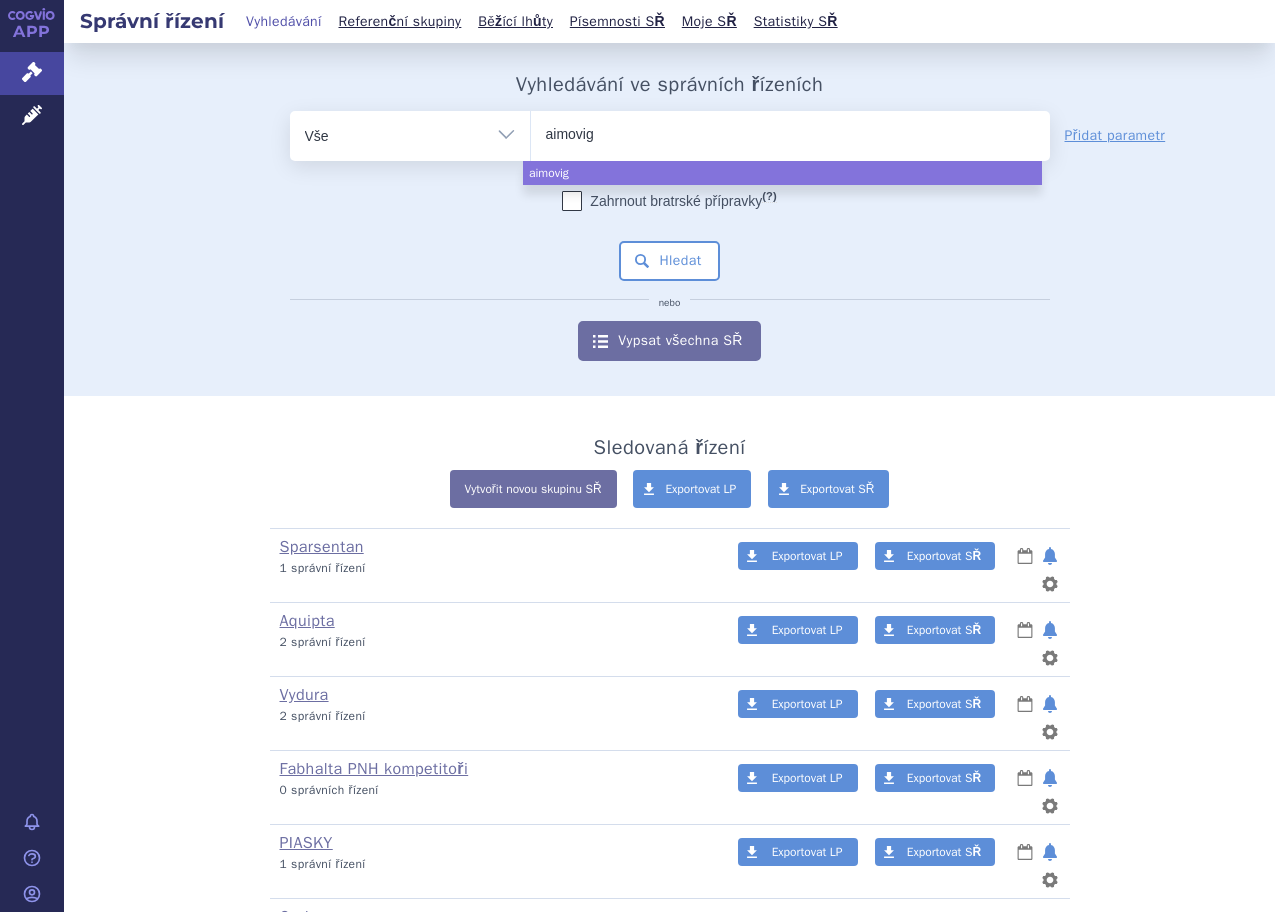 select on "aimovig" 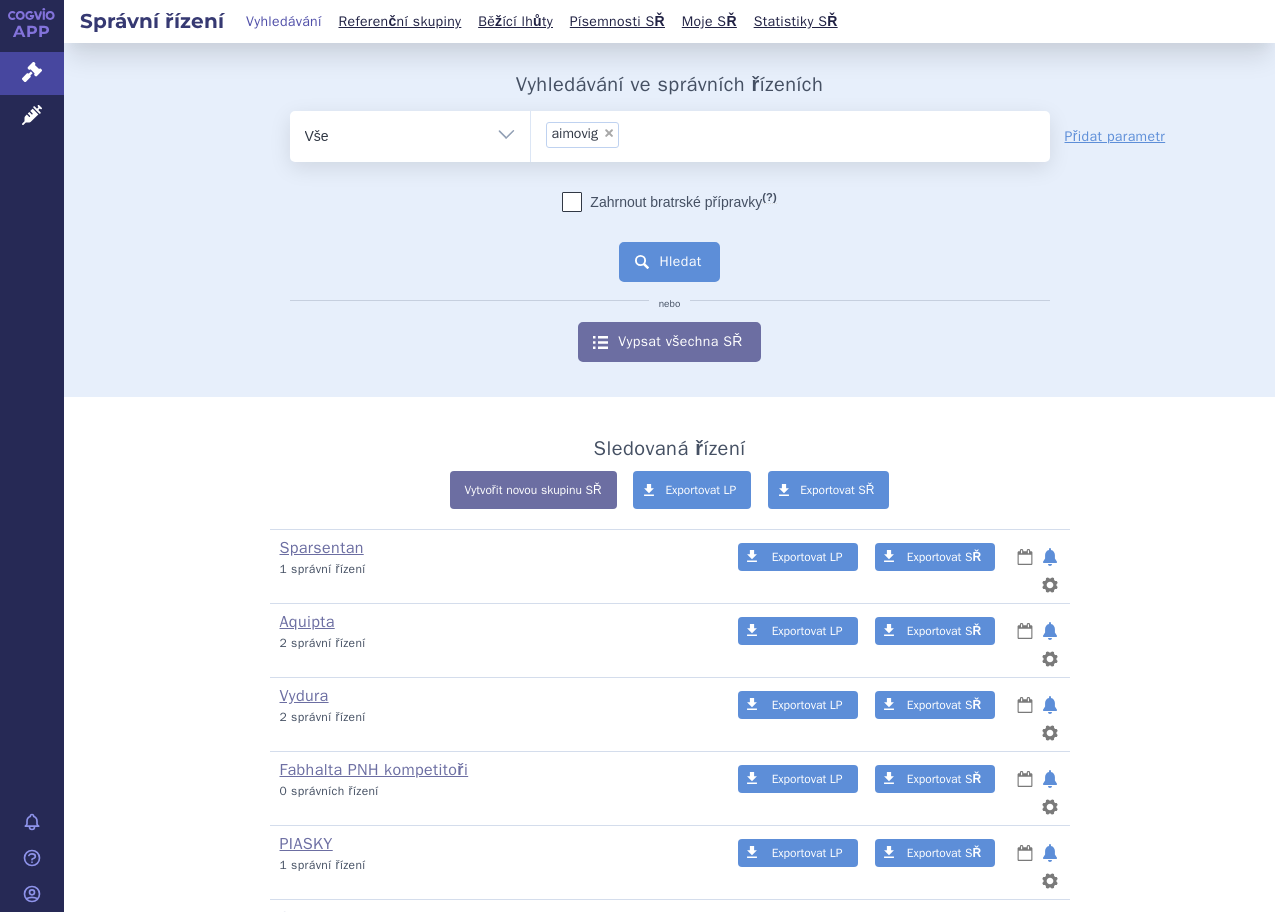click on "Hledat" at bounding box center (669, 262) 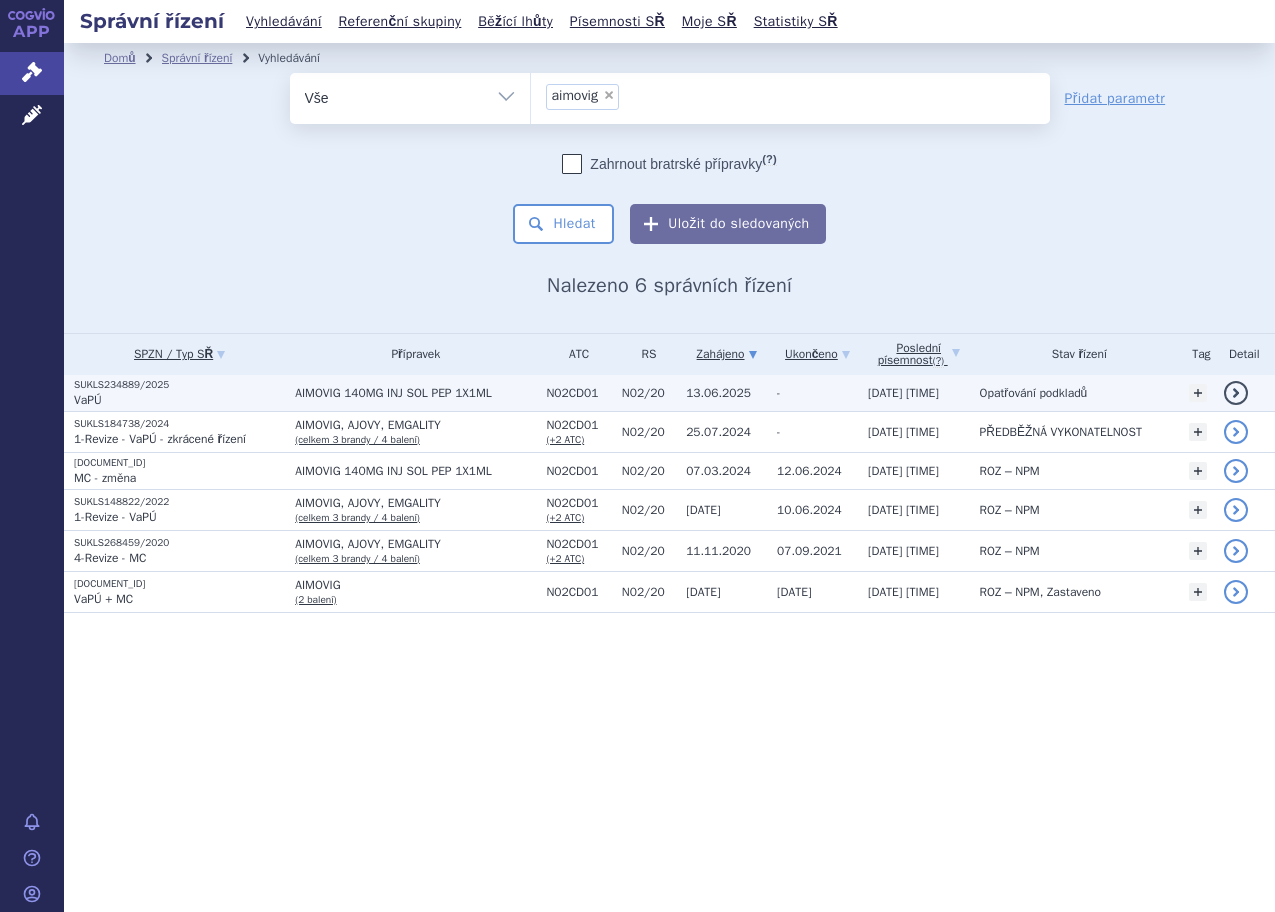 scroll, scrollTop: 0, scrollLeft: 0, axis: both 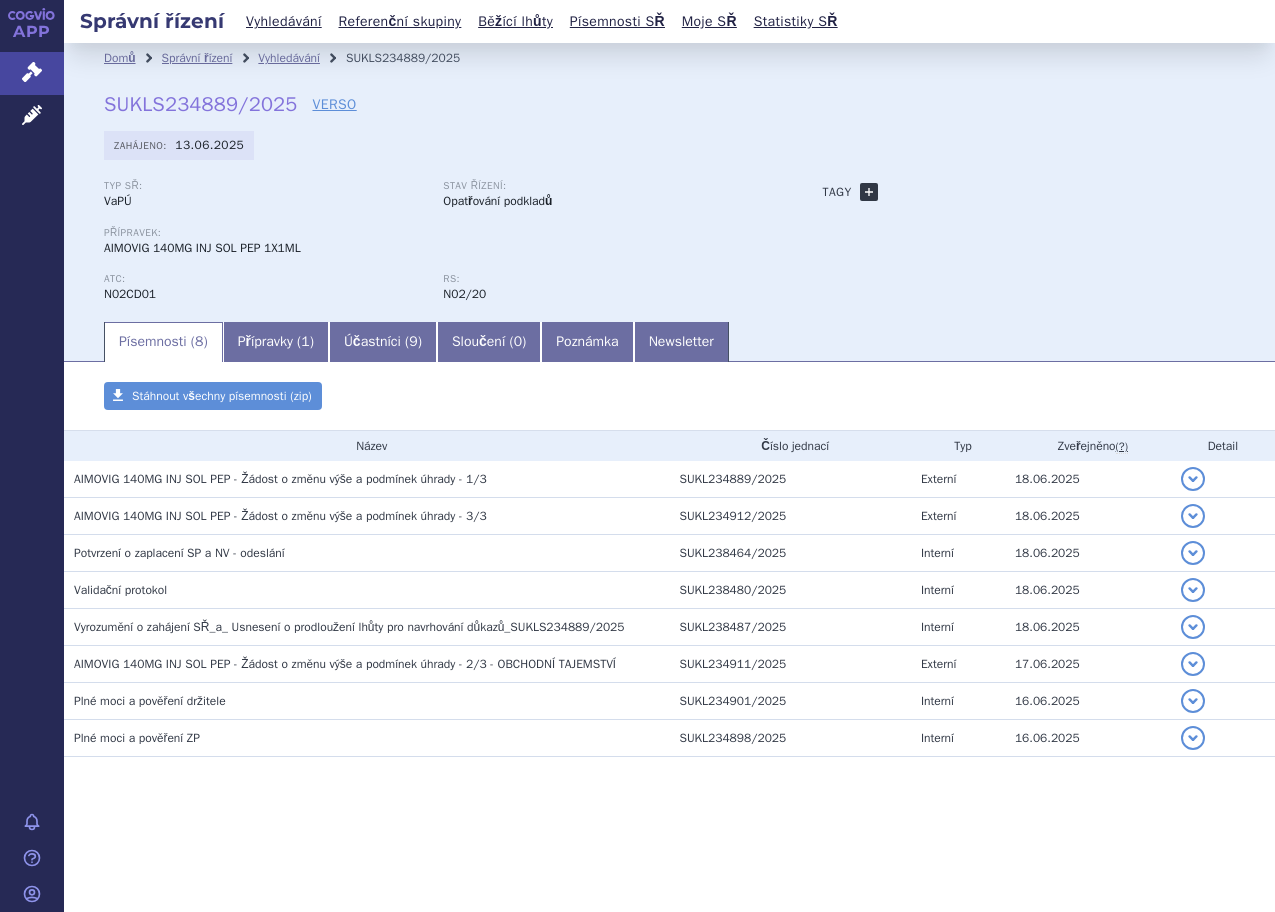click on "+" at bounding box center (869, 192) 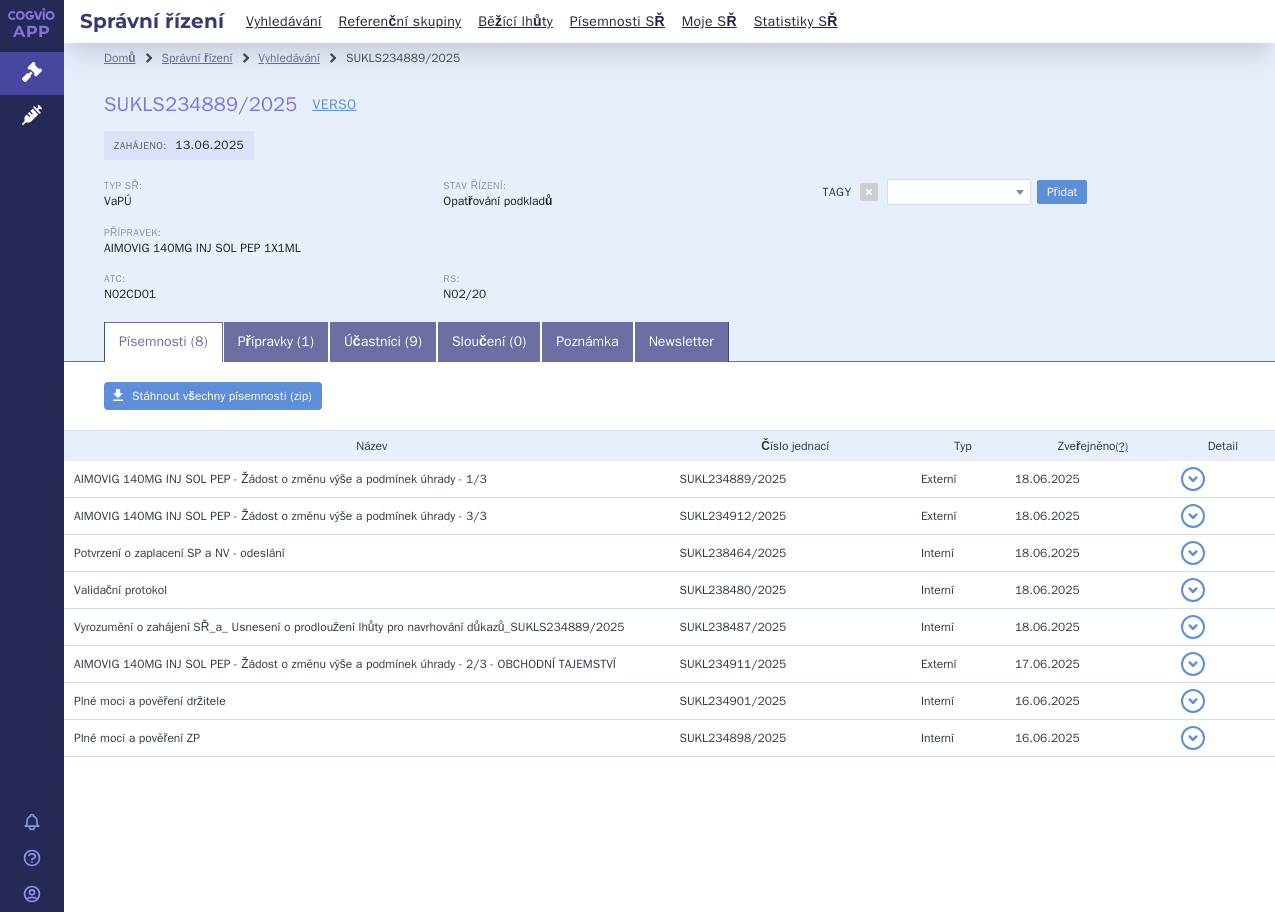click at bounding box center (959, 192) 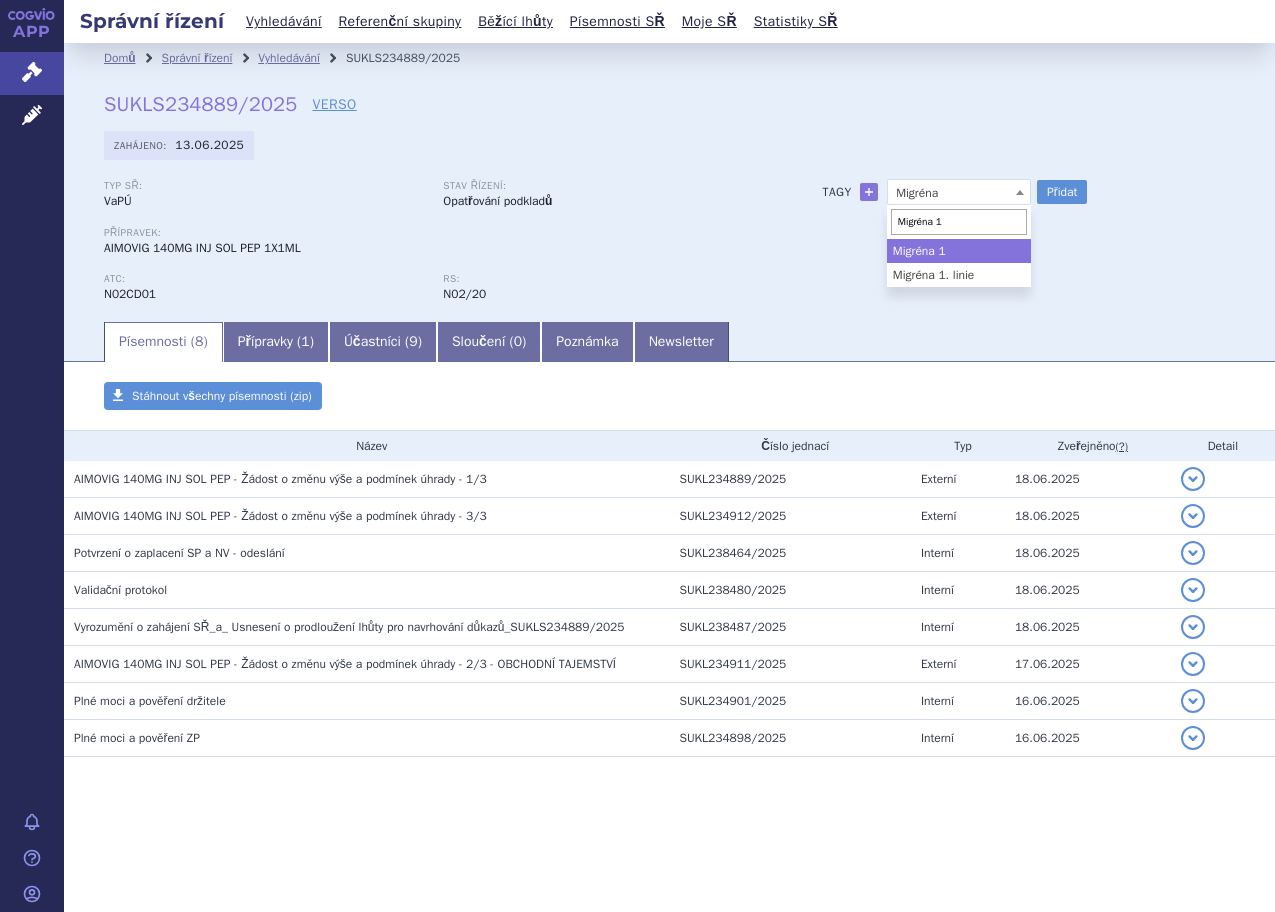 type on "Migréna 1" 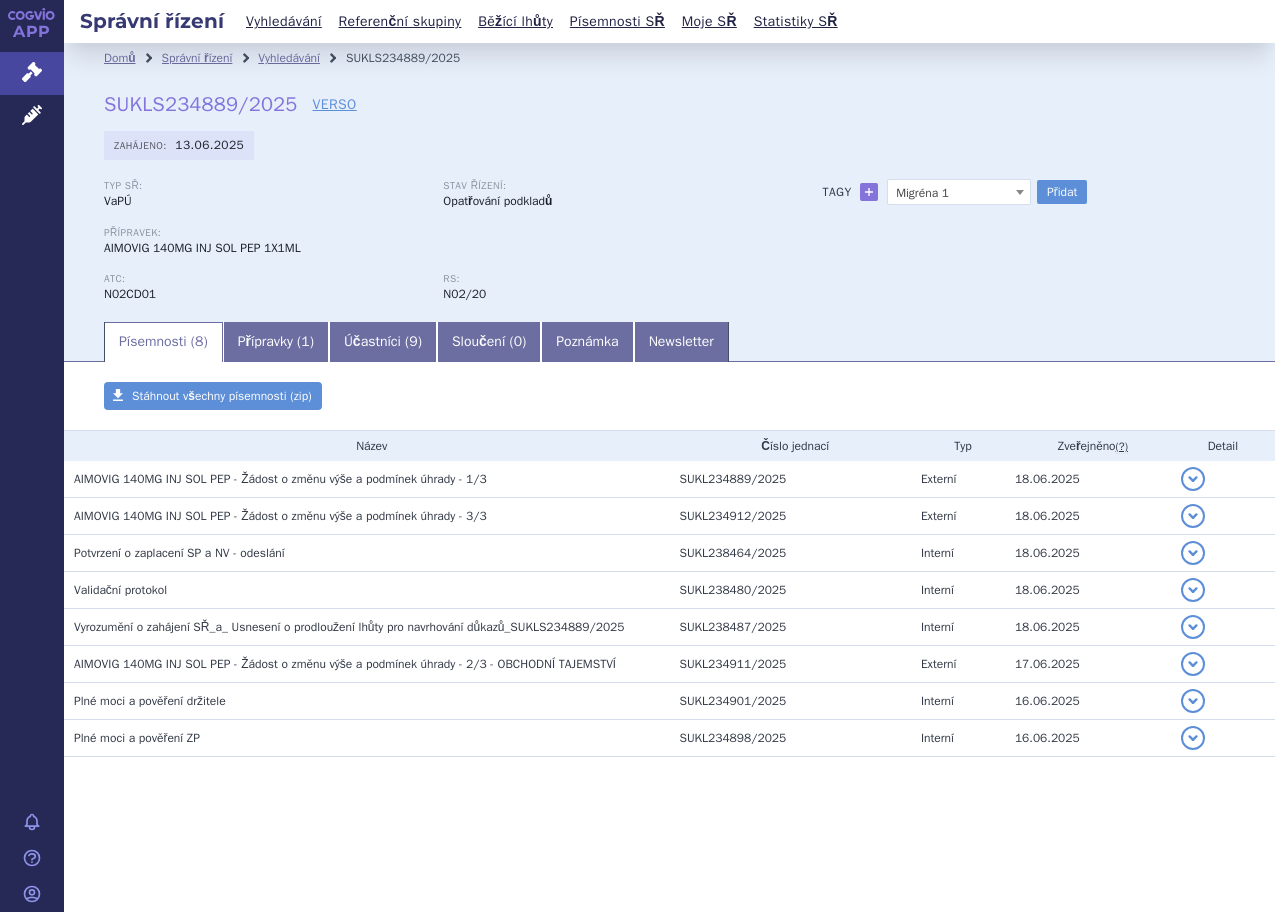 click on "Typ SŘ:
VaPÚ
Stav řízení:
Opatřování podkladů
Přípravek:
AIMOVIG 140MG INJ SOL PEP 1X1ML
ATC: N02CD01
RS: +" at bounding box center (669, 249) 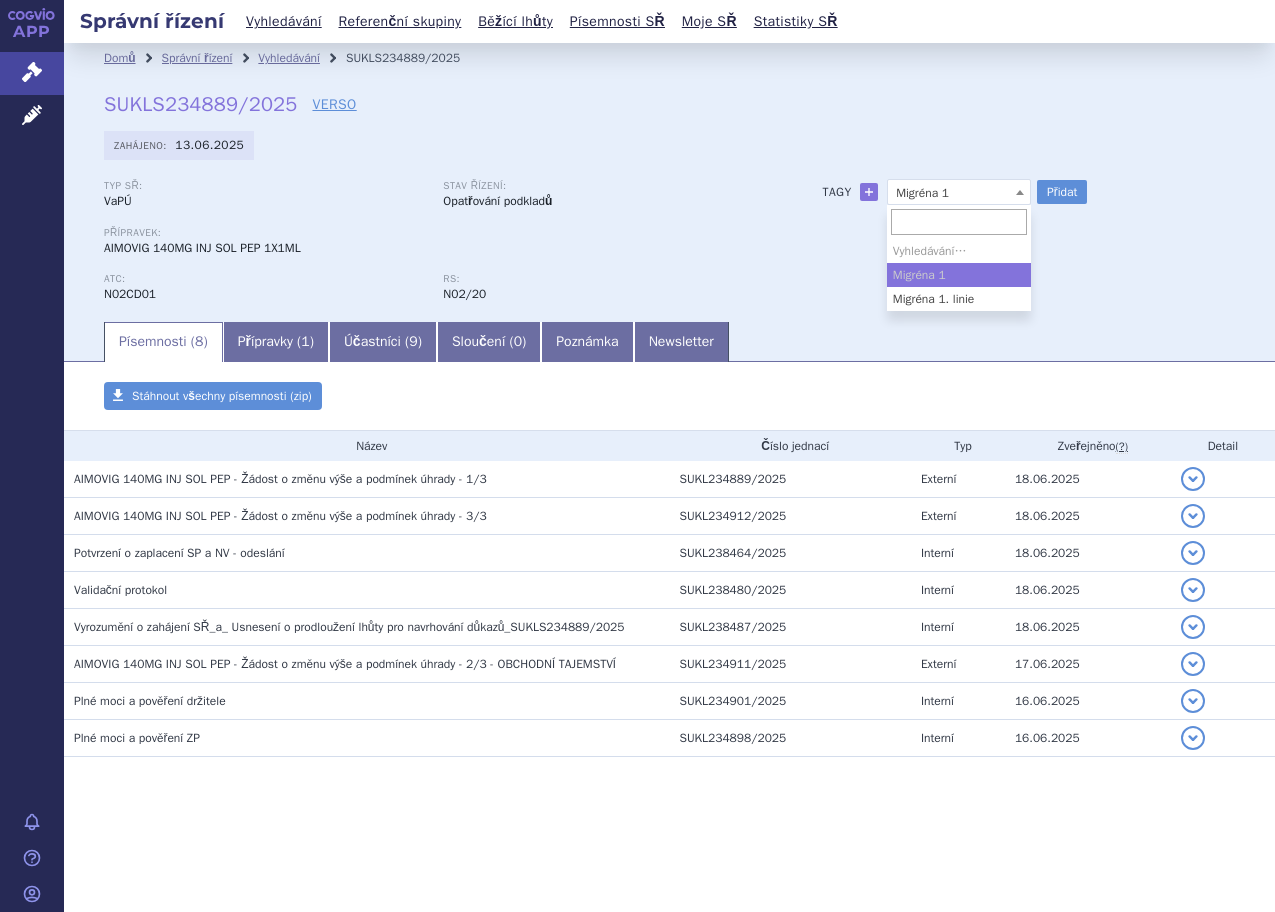 click on "APP
Správní řízení
Léčivé přípravky
Notifikace
Nápověda
[FIRST] [LAST]
RS:" at bounding box center [637, 456] 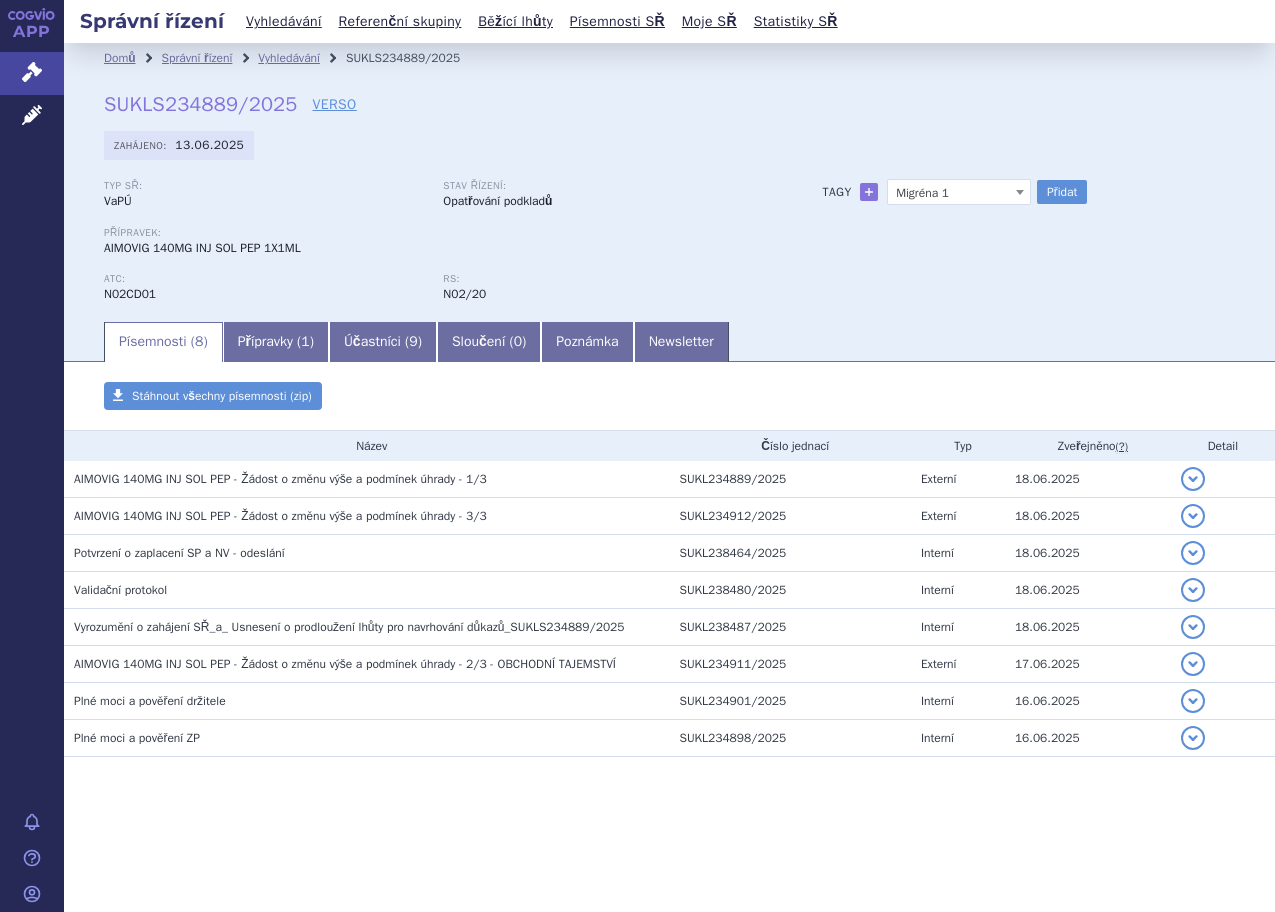 click on "Migréna 1" at bounding box center (959, 193) 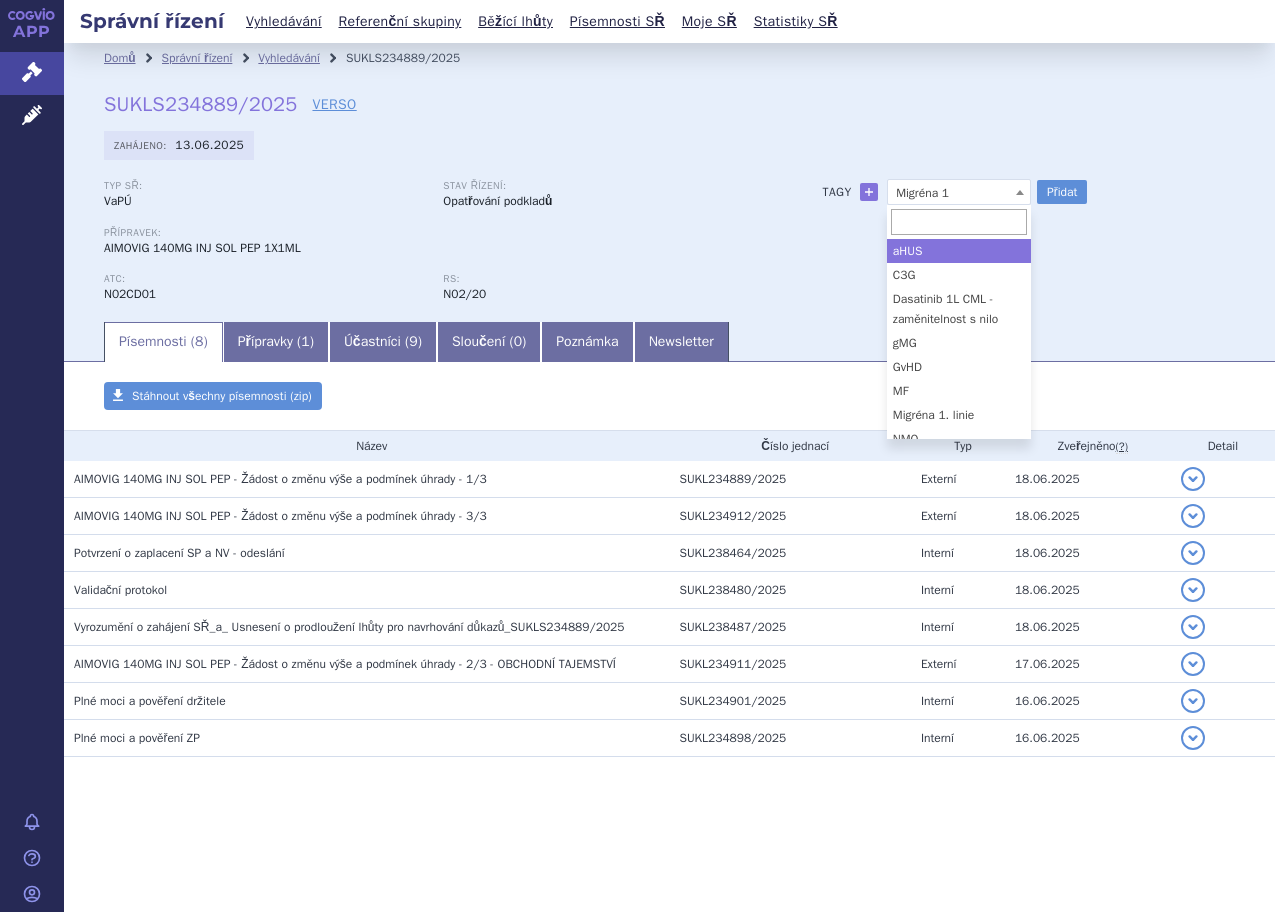 click on "Migréna 1" at bounding box center (959, 193) 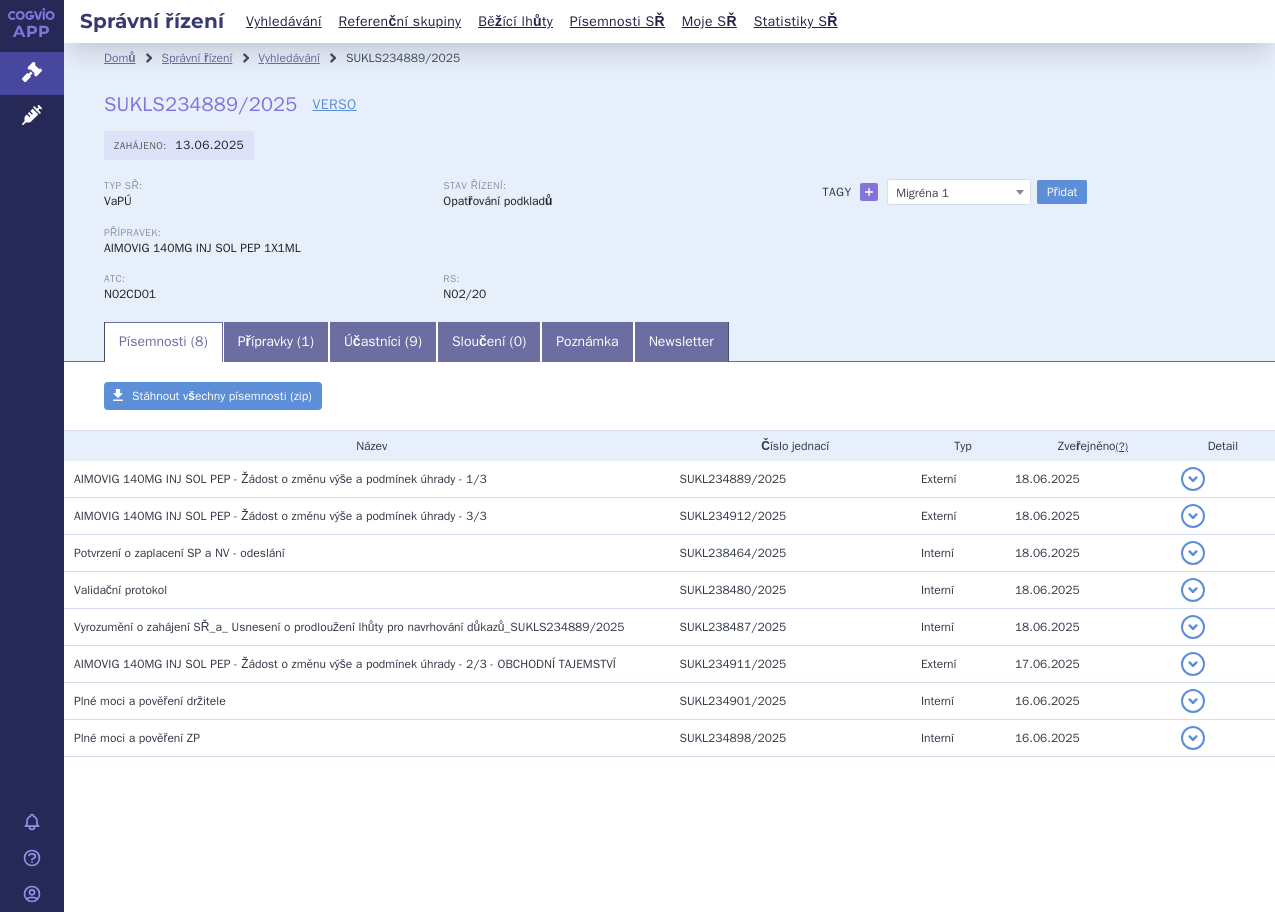 click on "Migréna 1" at bounding box center (959, 193) 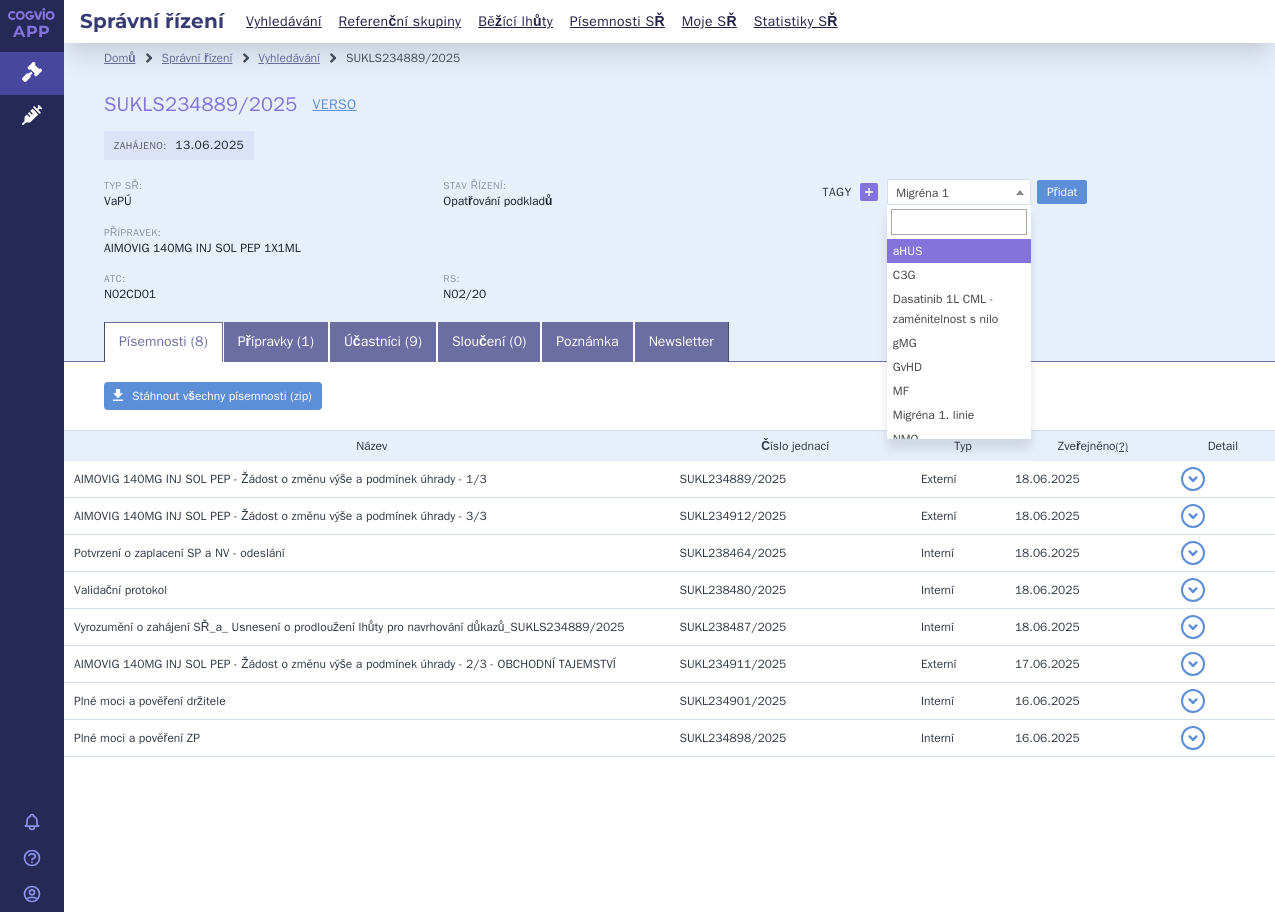 click at bounding box center (959, 222) 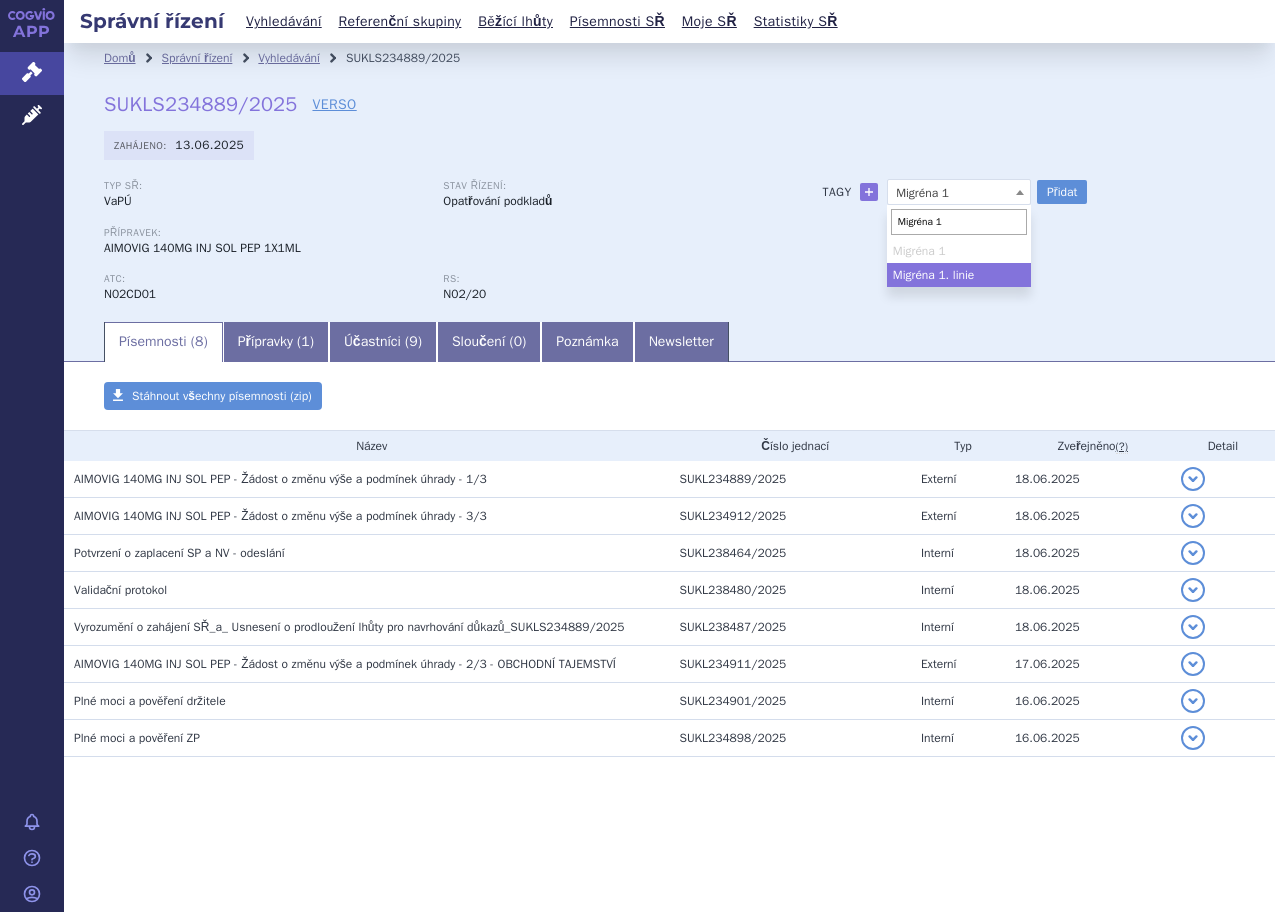 type on "Migréna 1" 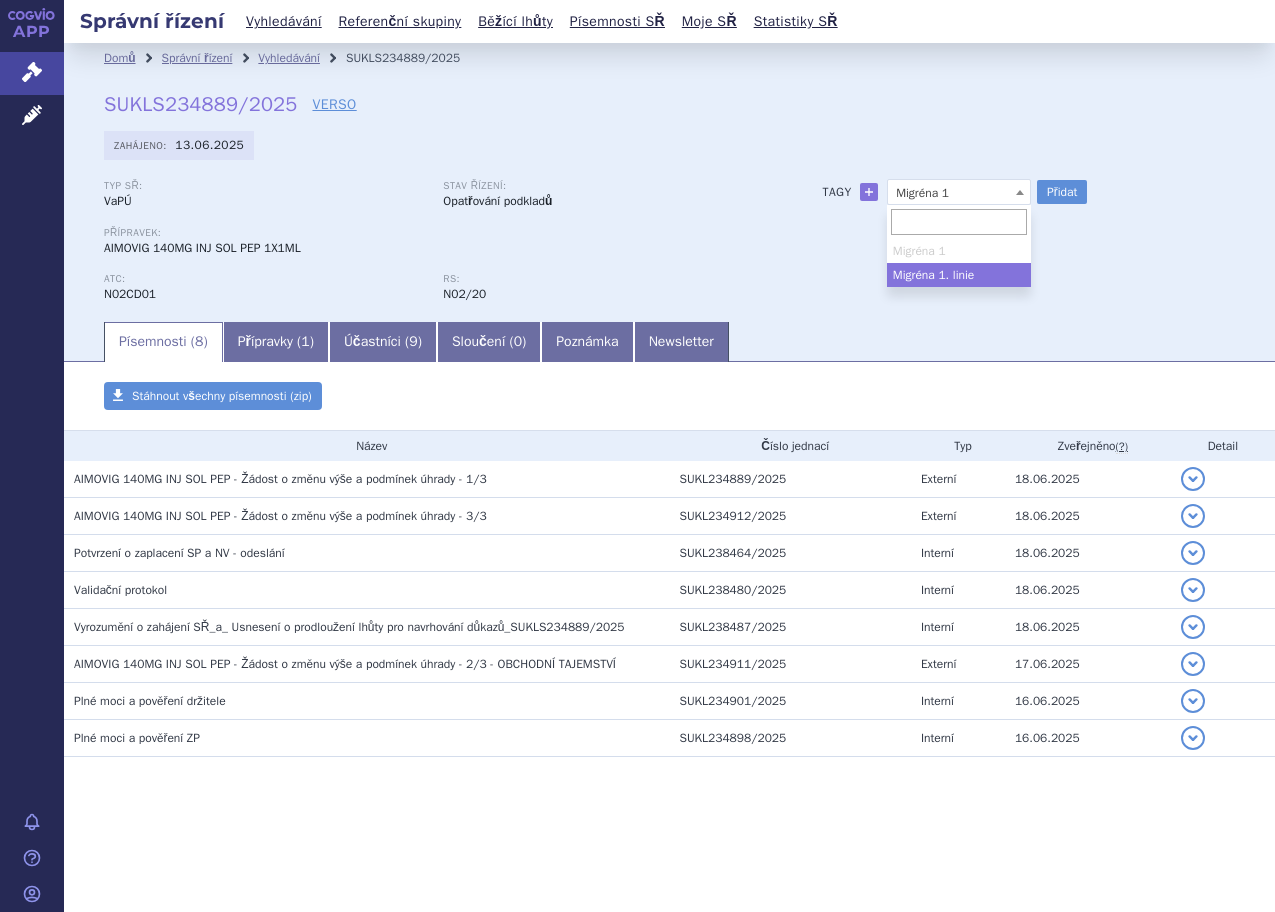 select on "Migréna 1. linie" 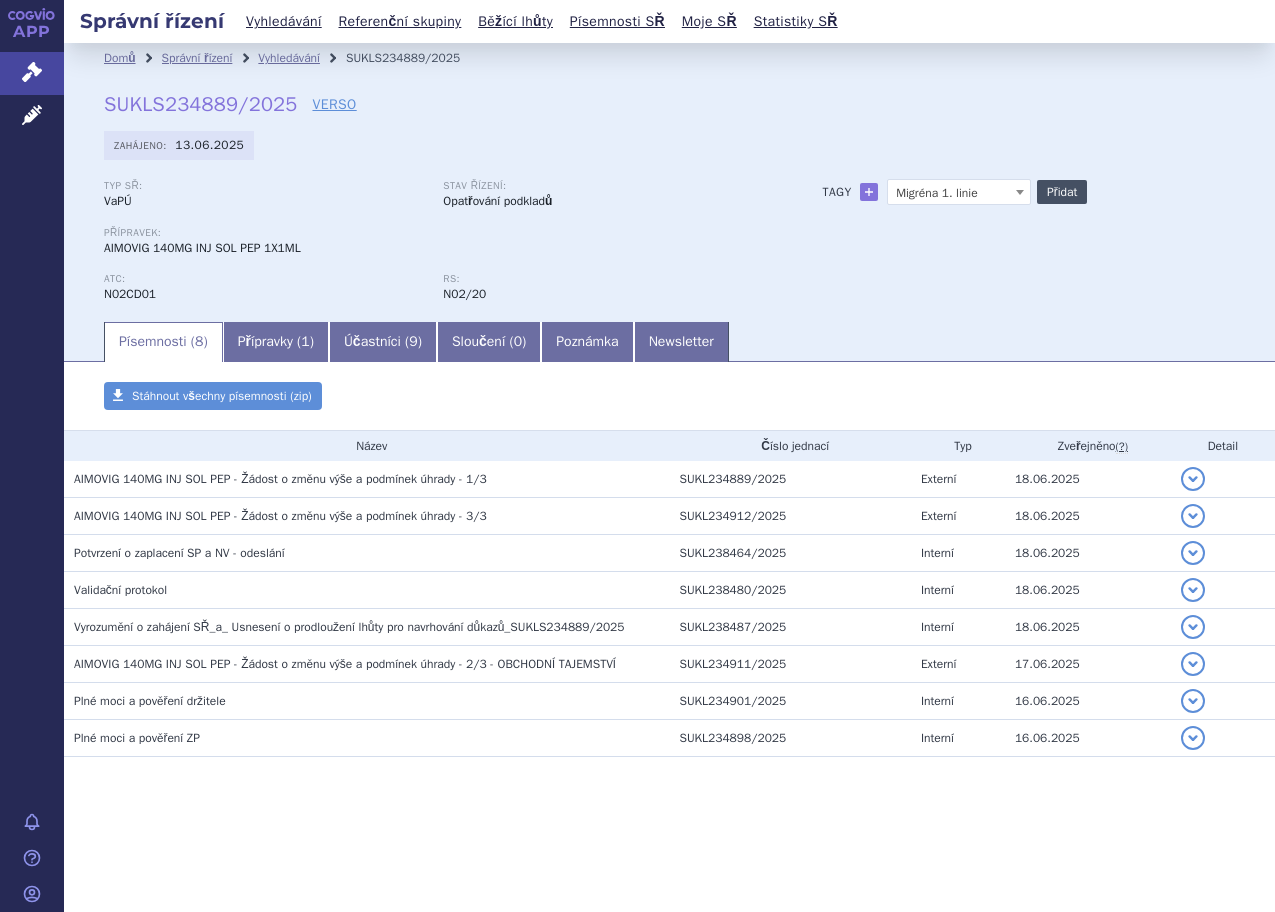 click on "Přidat" at bounding box center [1062, 192] 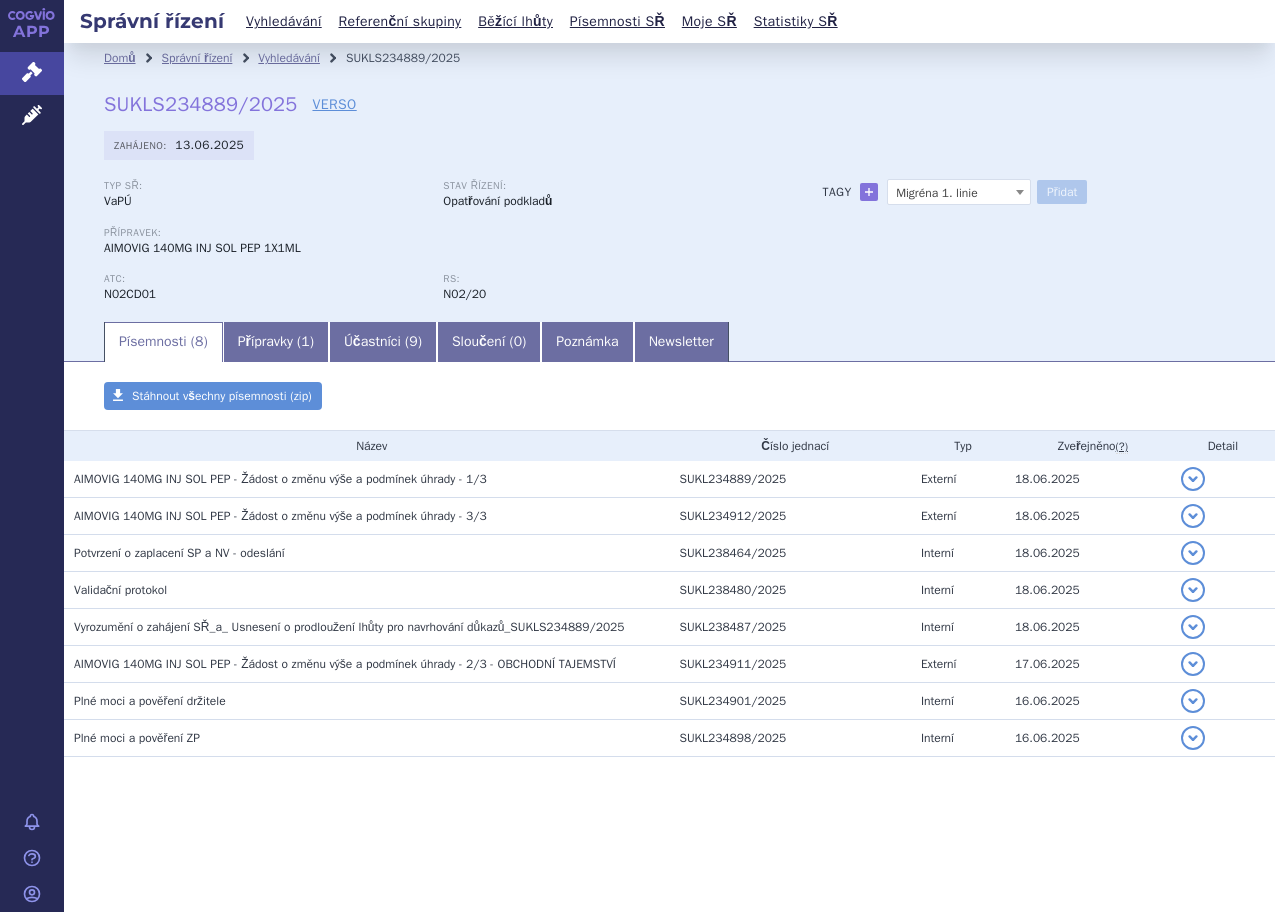 select 